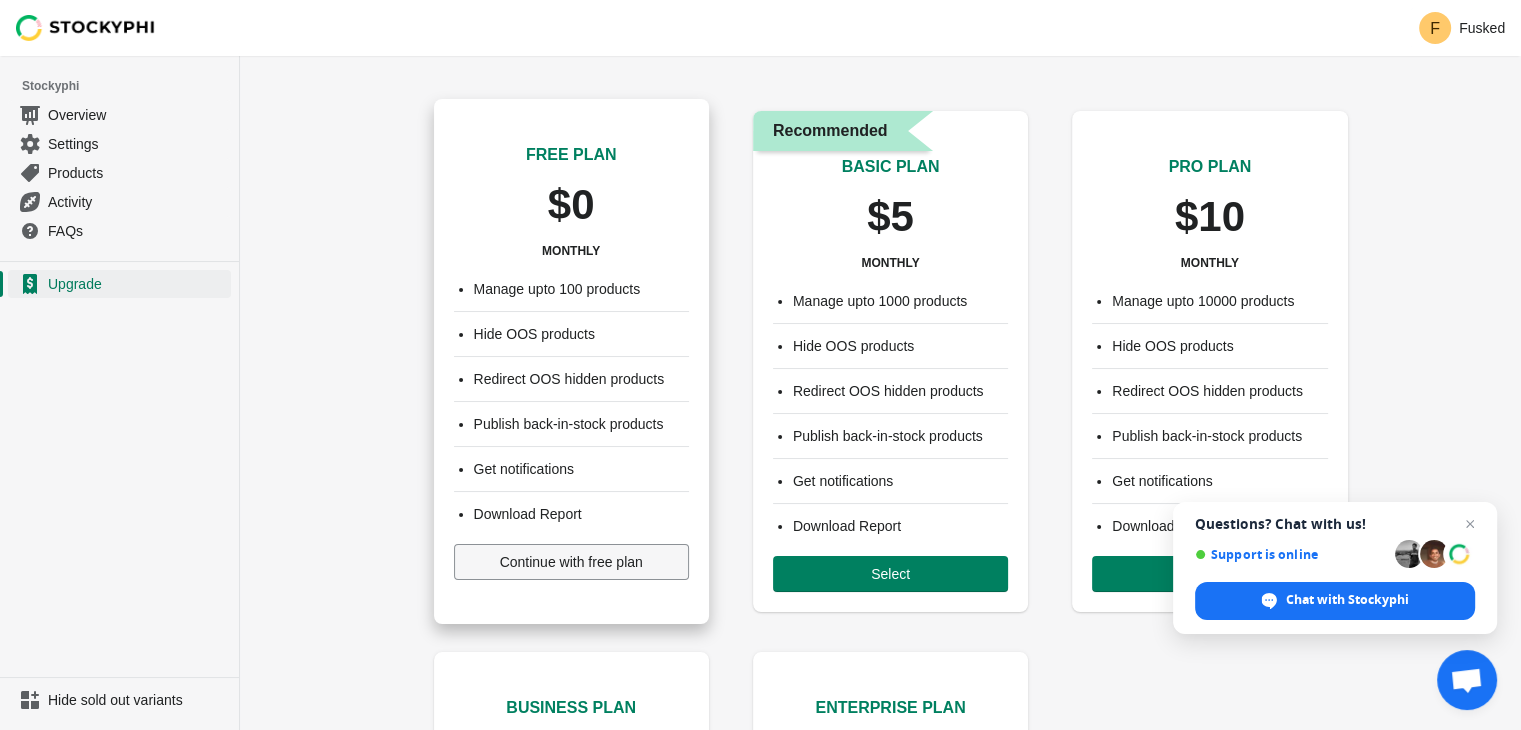 scroll, scrollTop: 0, scrollLeft: 0, axis: both 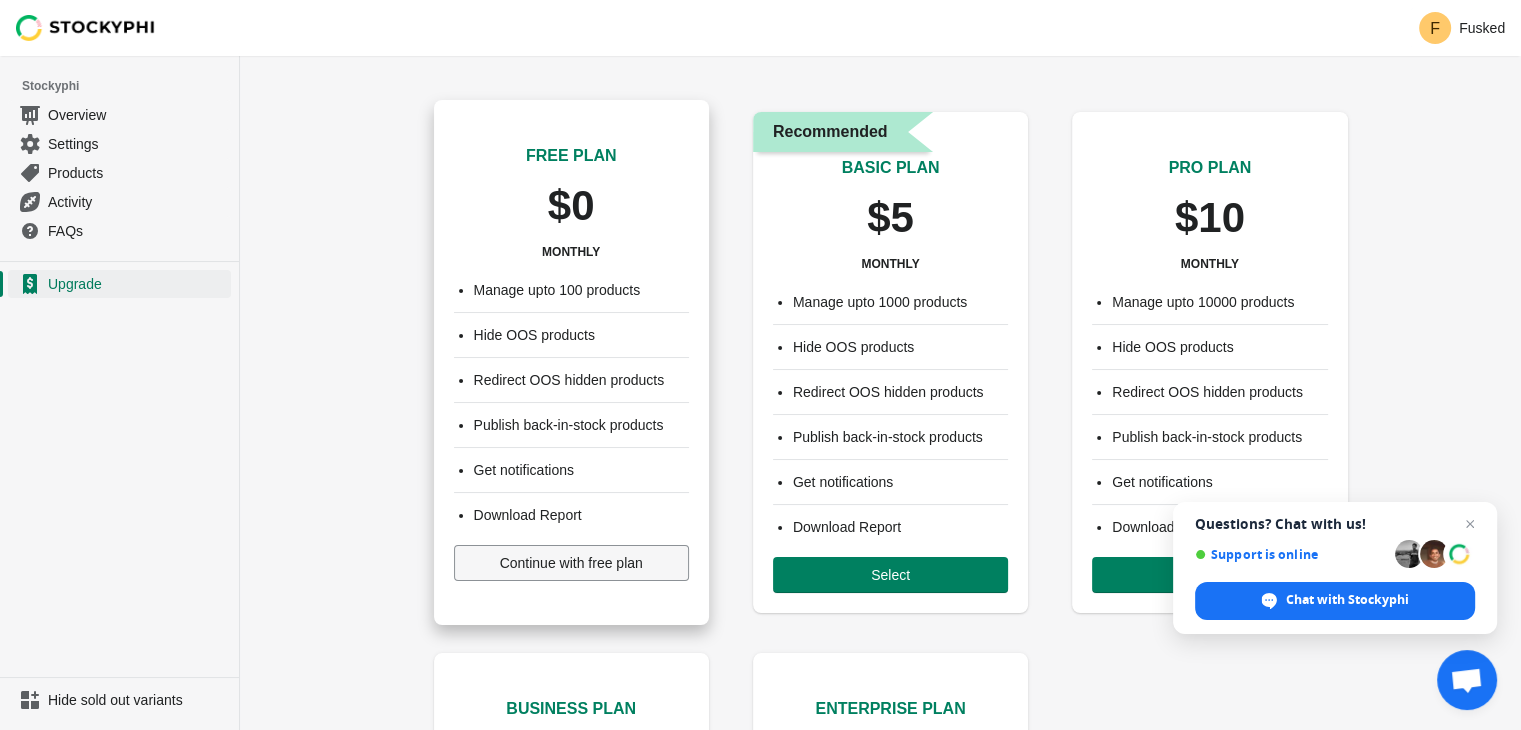 click on "Continue with free plan" at bounding box center [571, 563] 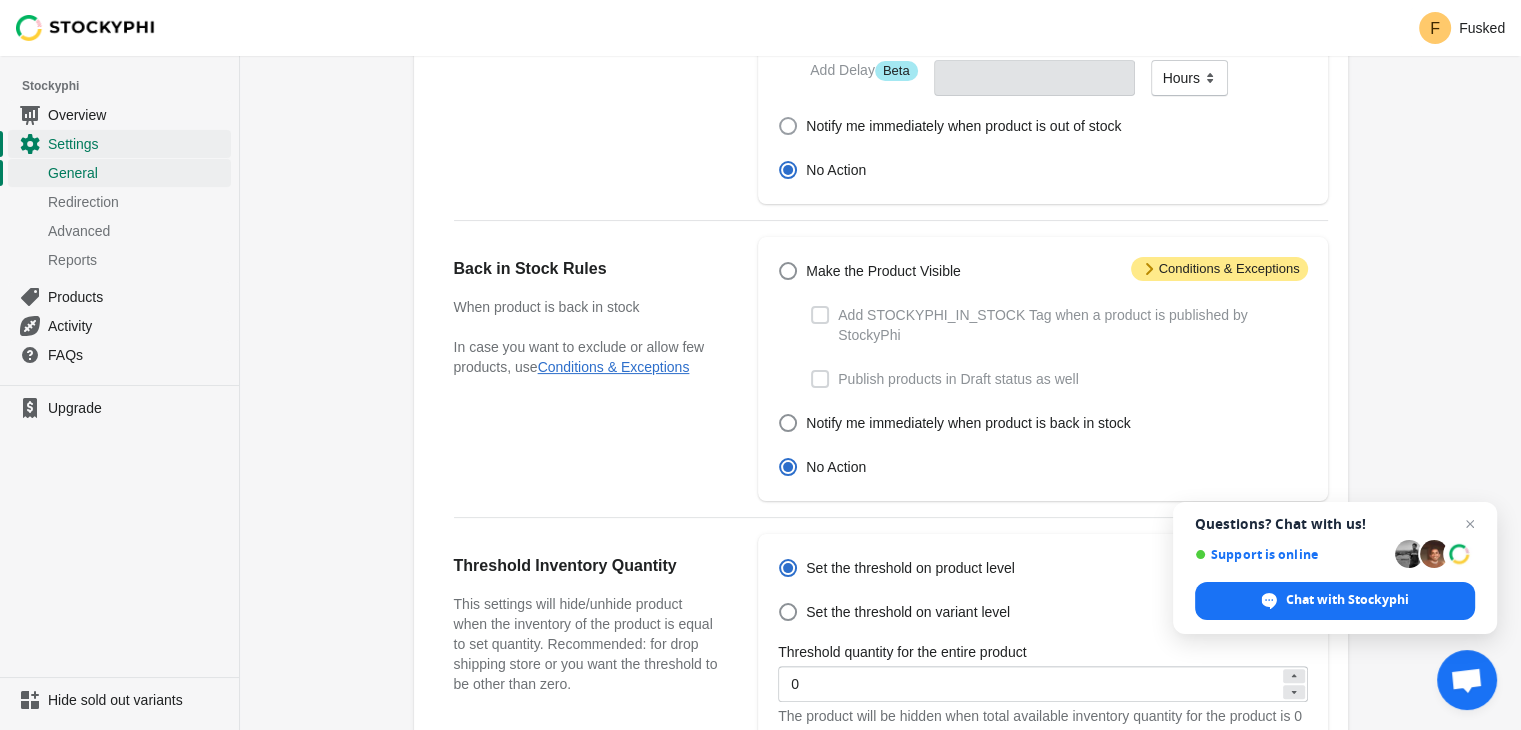 scroll, scrollTop: 0, scrollLeft: 0, axis: both 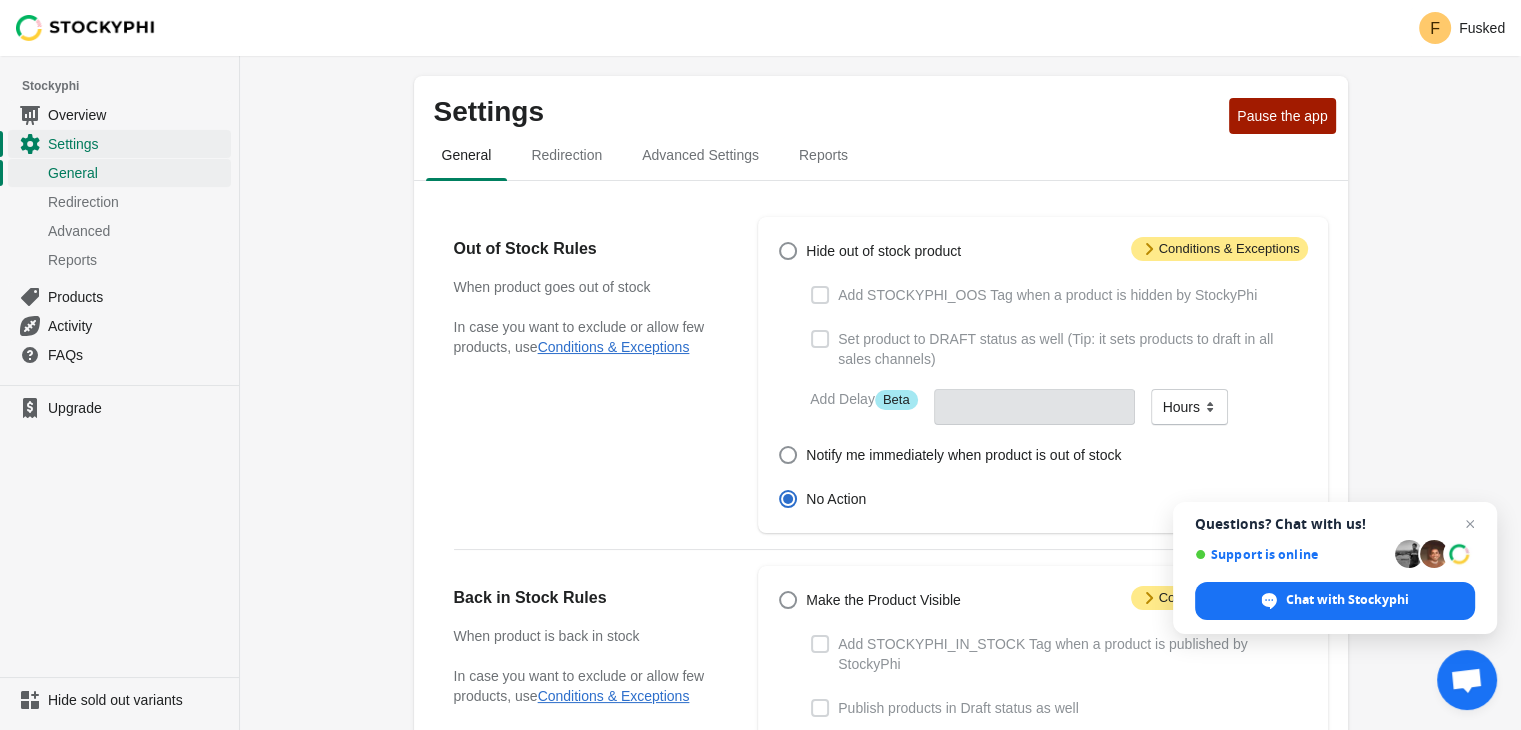 click at bounding box center [820, 295] 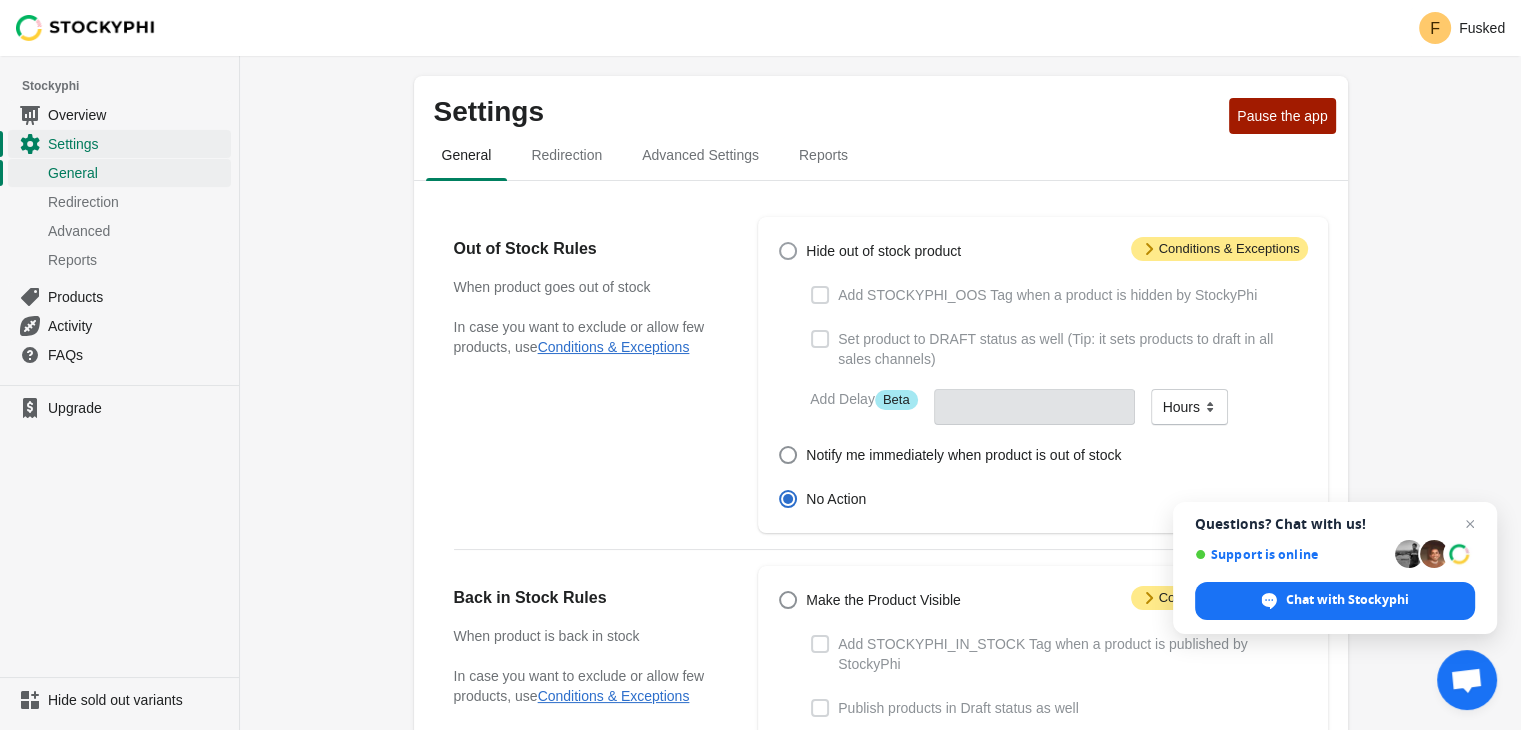 click at bounding box center [788, 251] 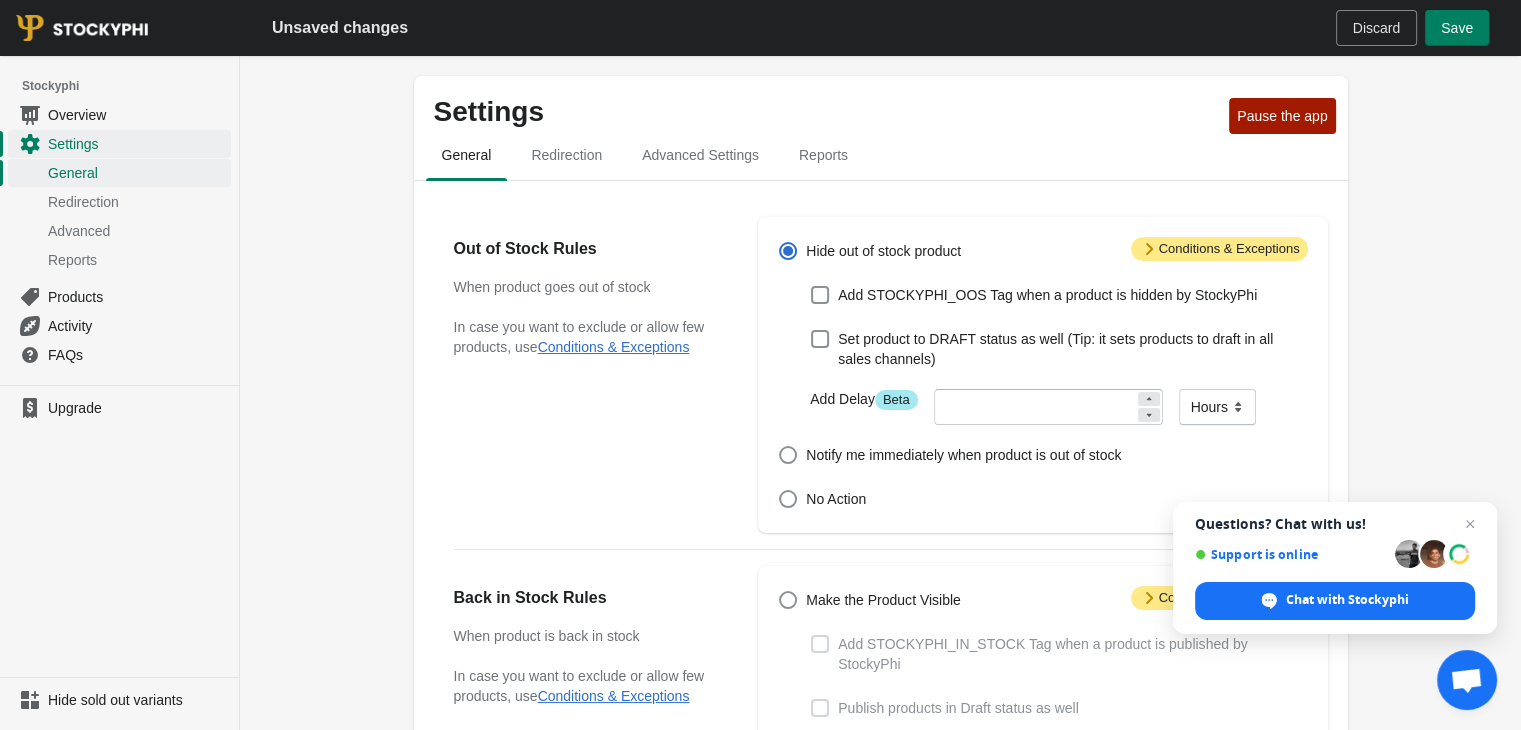 click on "Attention  Conditions & Exceptions" at bounding box center (1219, 249) 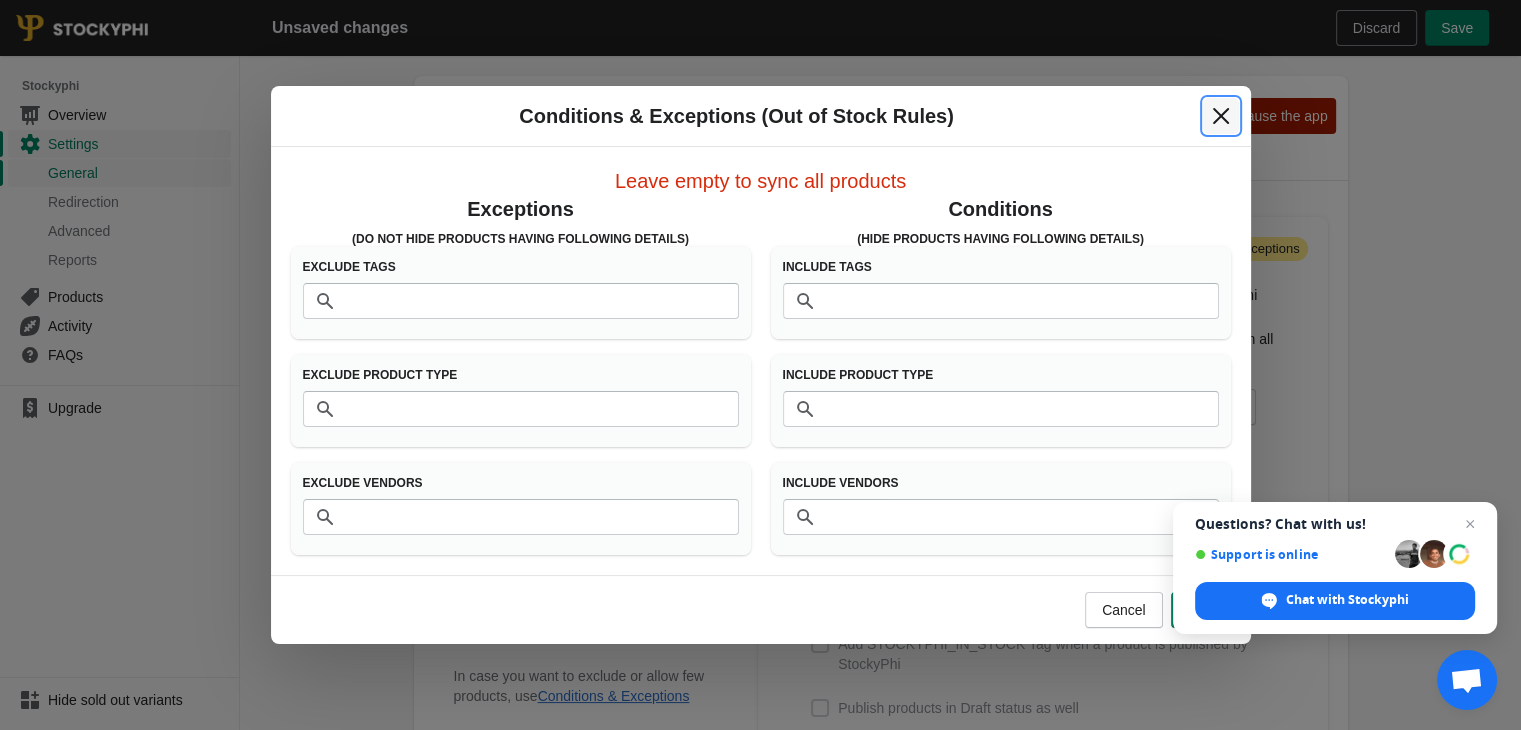 click at bounding box center (1221, 116) 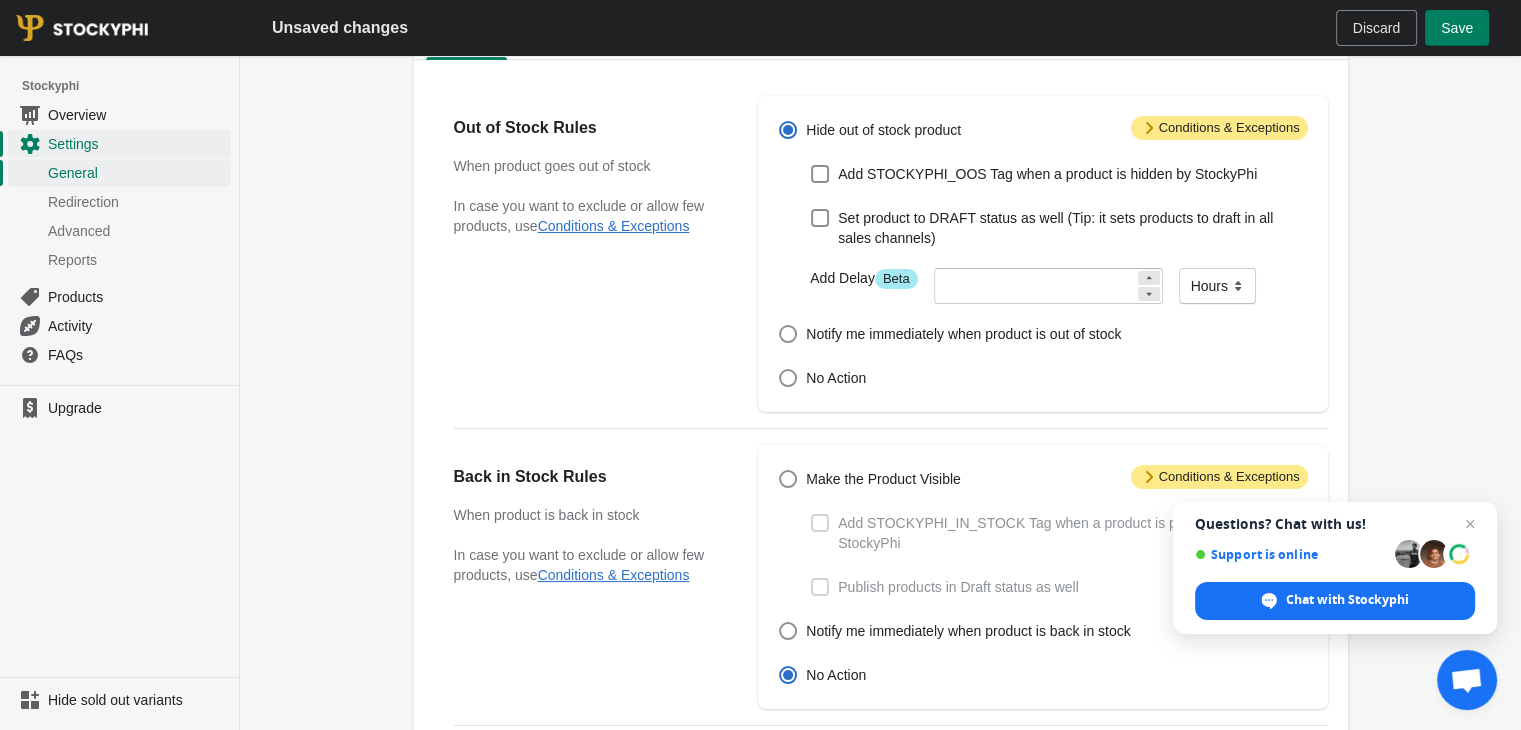 scroll, scrollTop: 0, scrollLeft: 0, axis: both 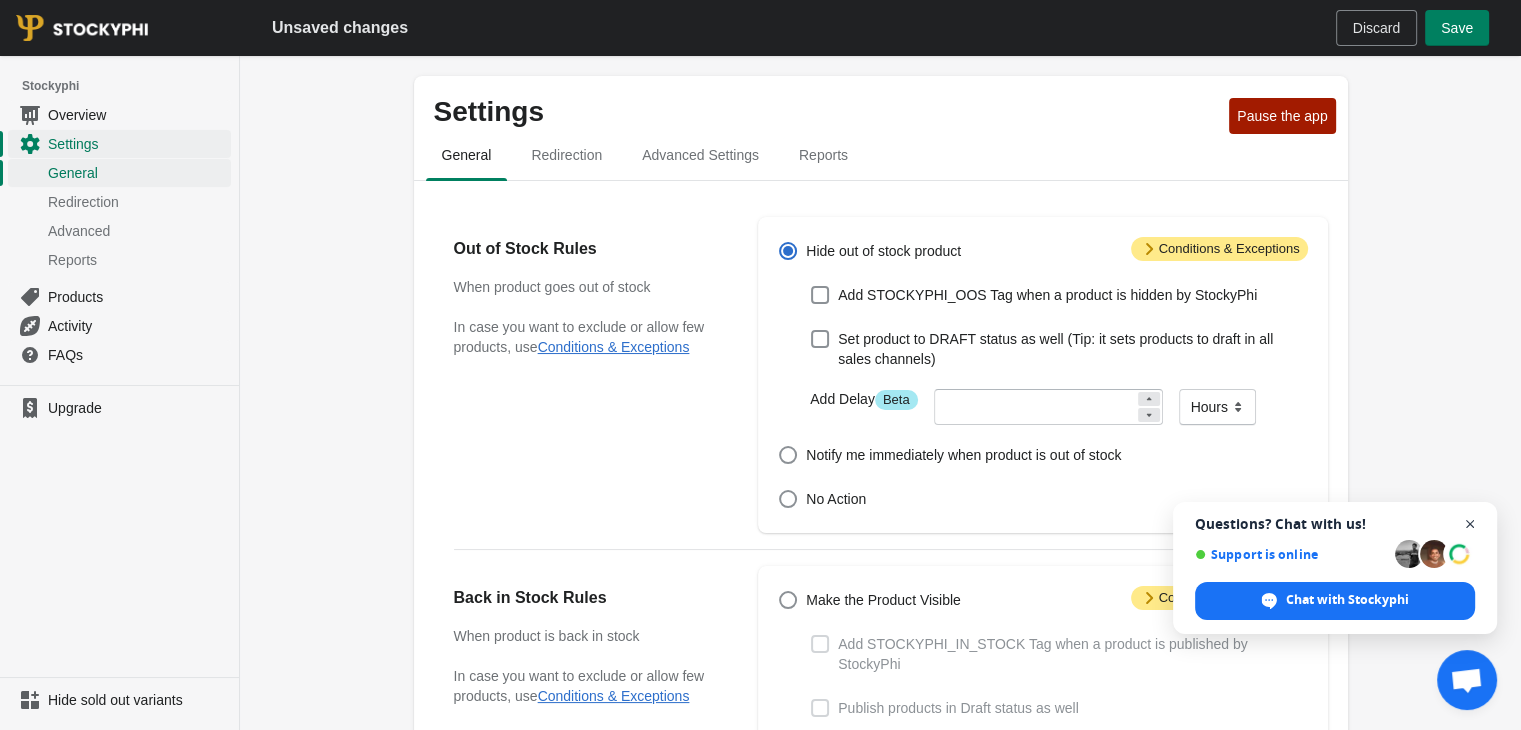click at bounding box center (1470, 524) 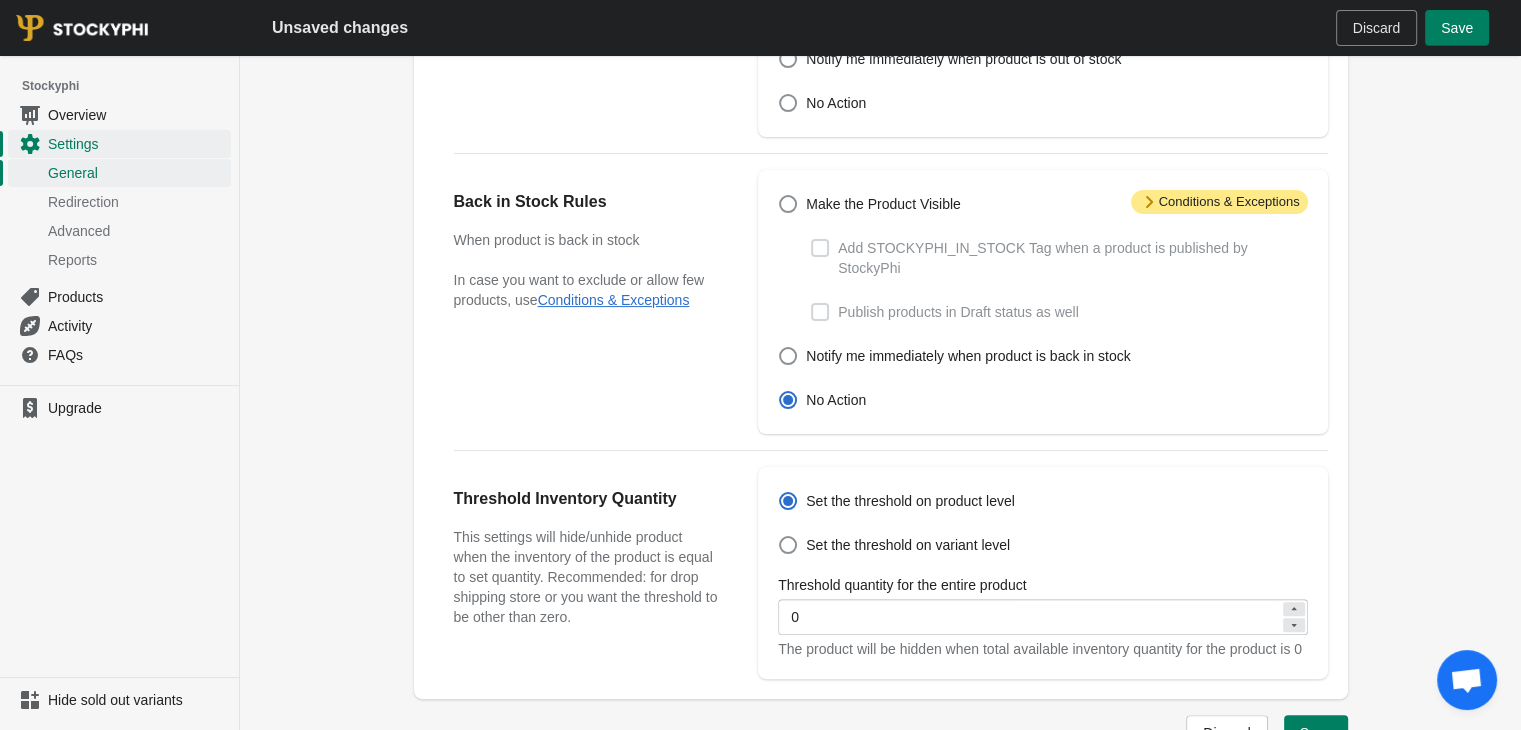scroll, scrollTop: 400, scrollLeft: 0, axis: vertical 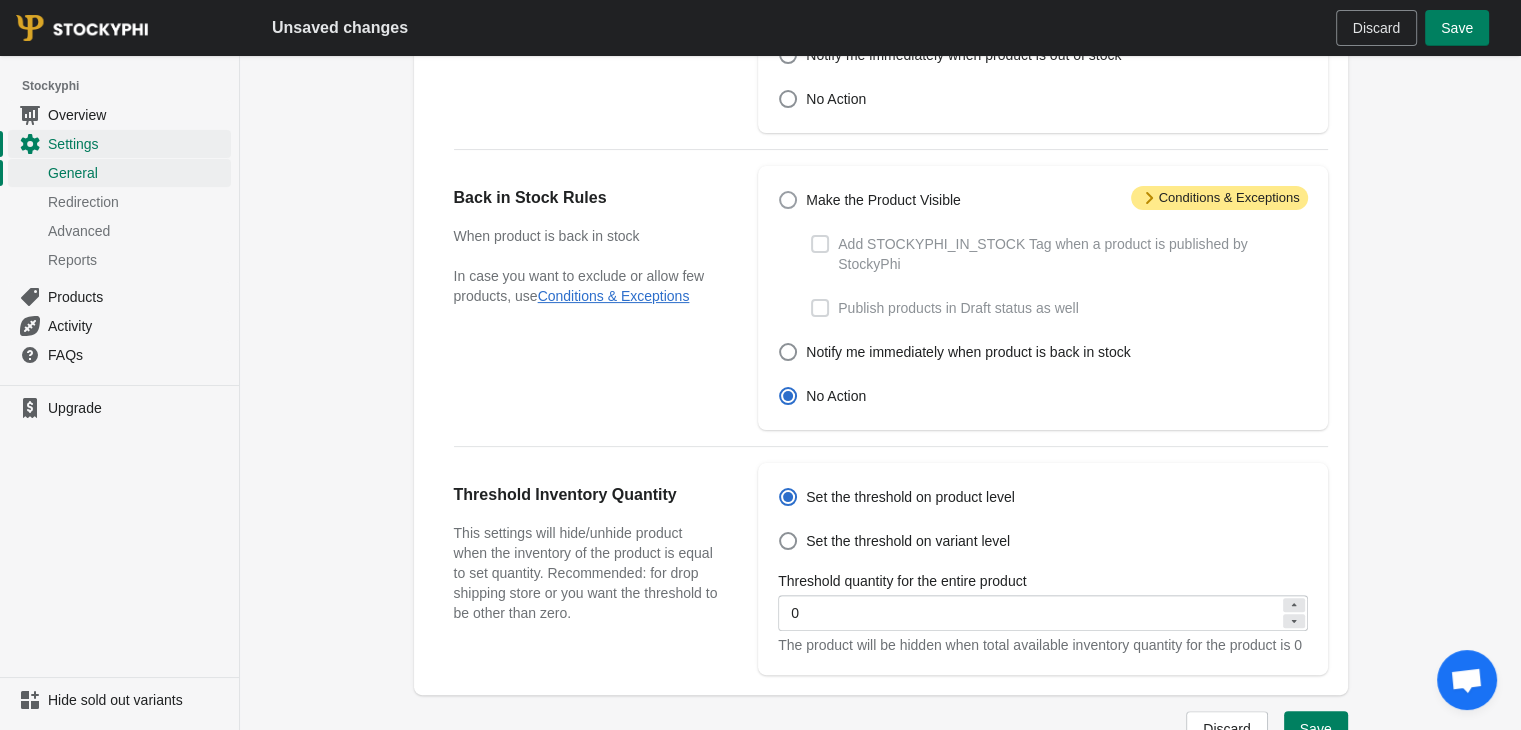 click at bounding box center (788, 200) 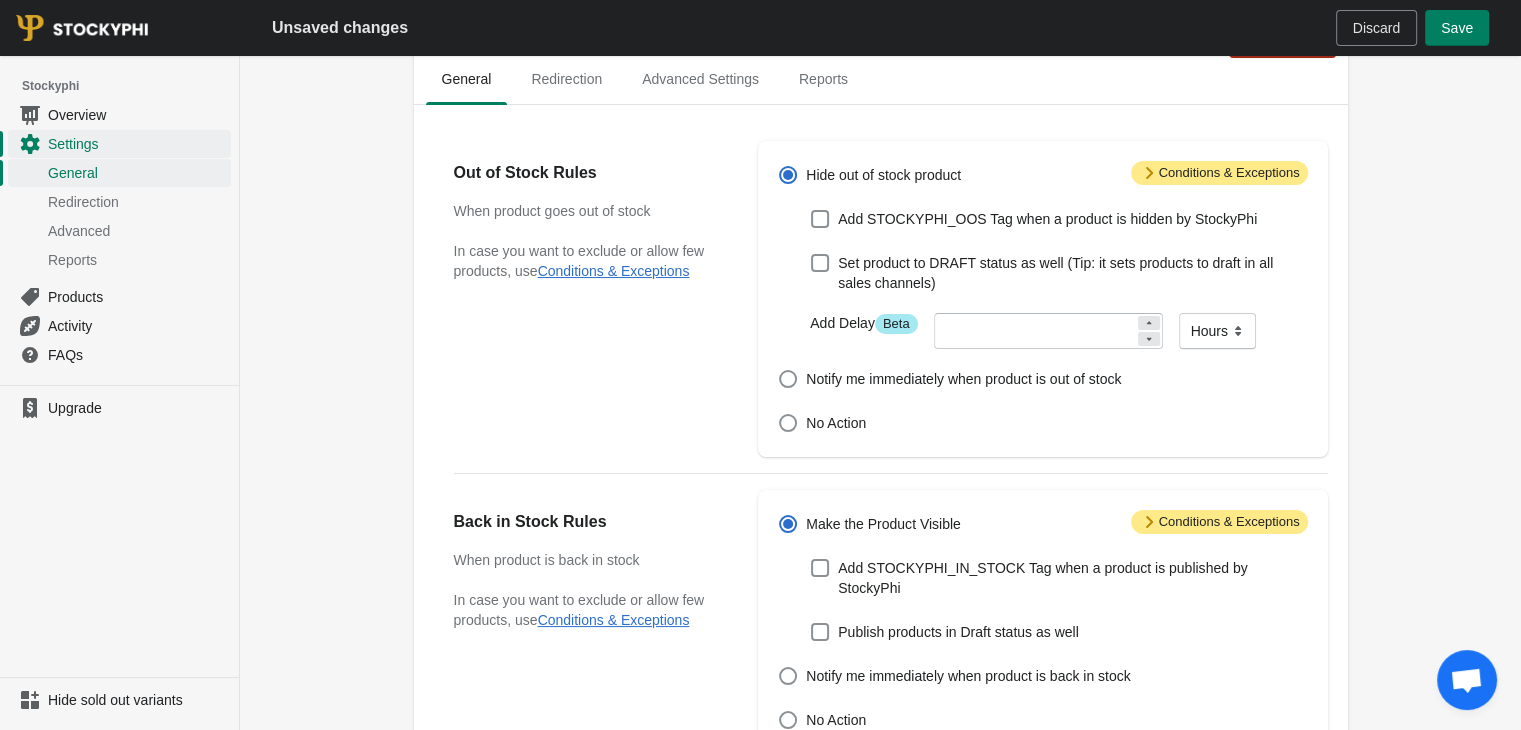 scroll, scrollTop: 0, scrollLeft: 0, axis: both 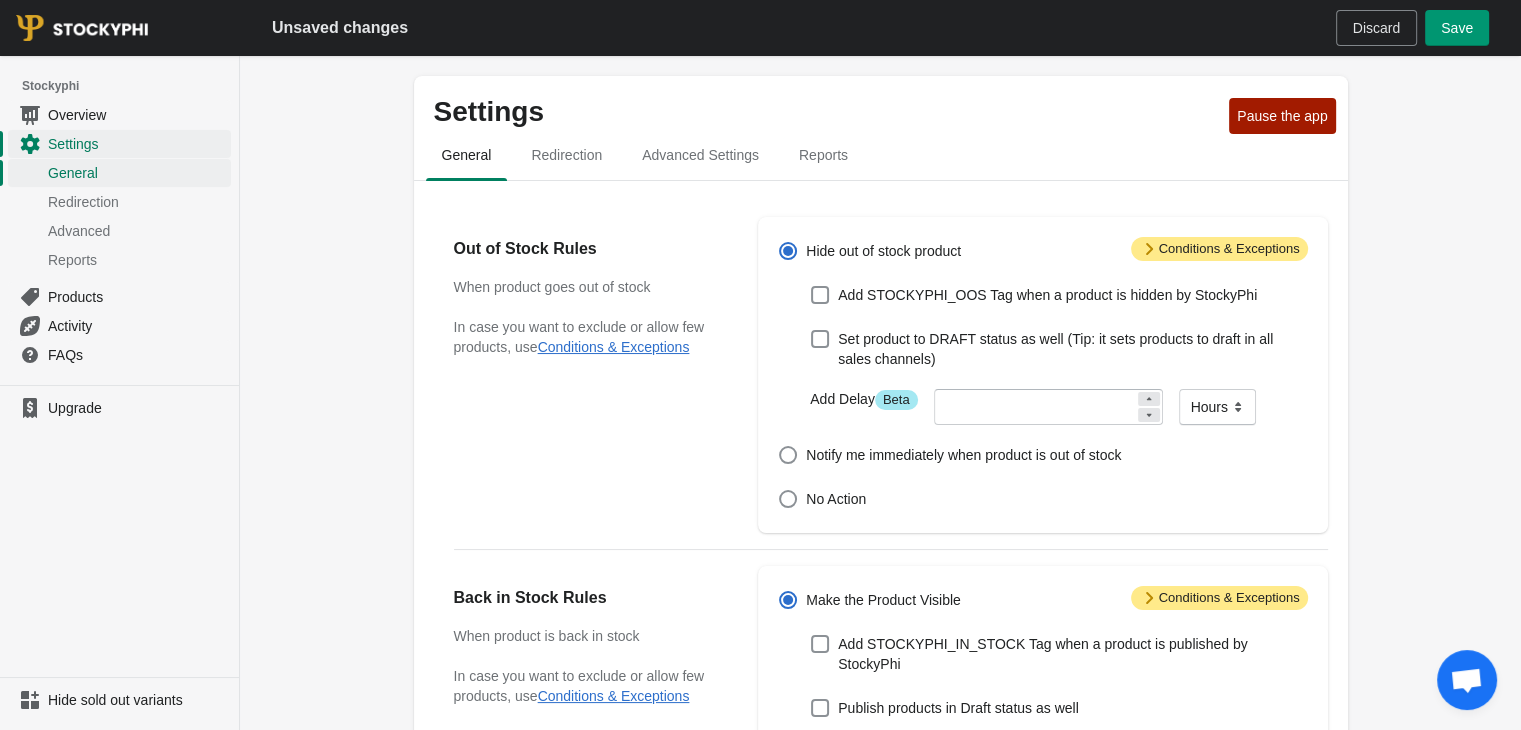 click on "Save" at bounding box center [1457, 28] 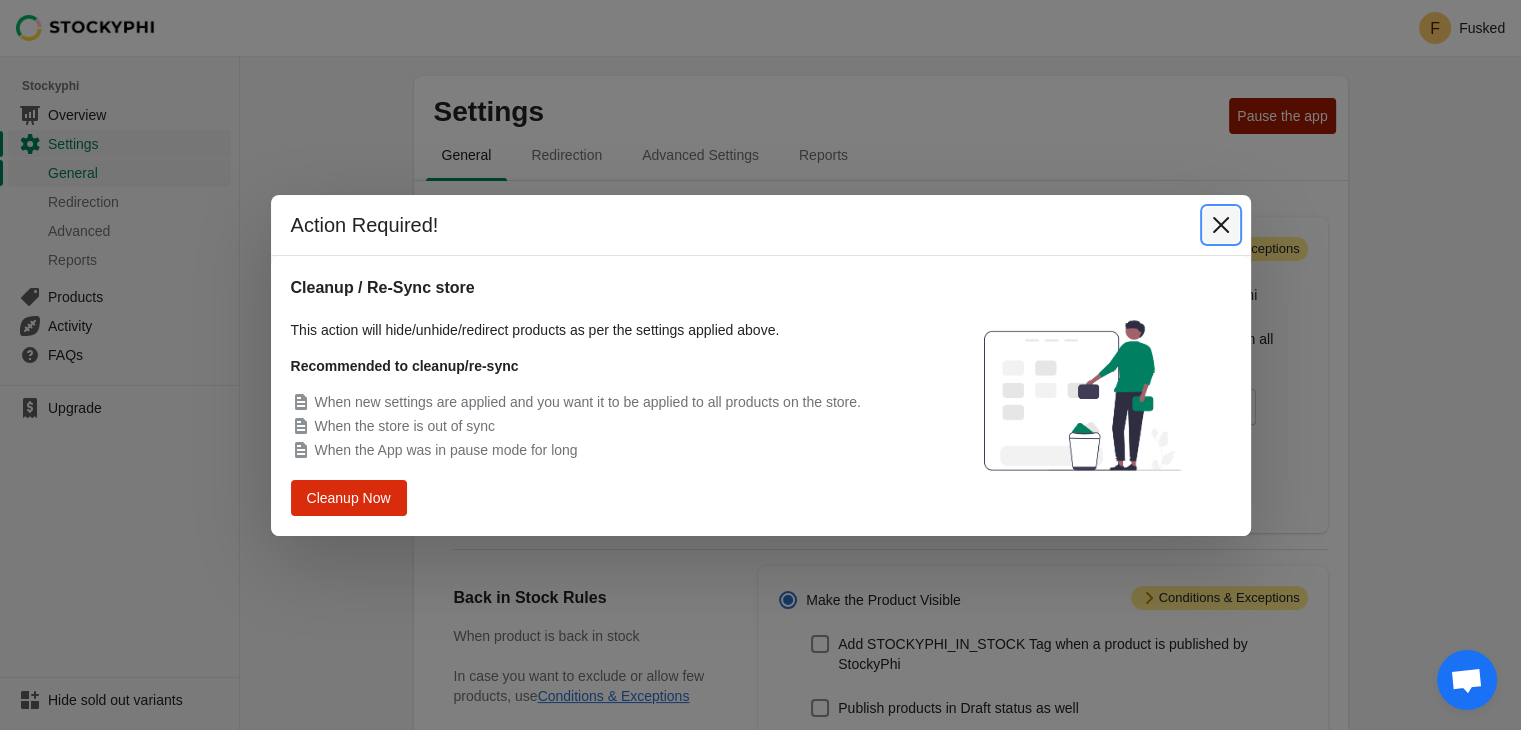 click at bounding box center (1221, 225) 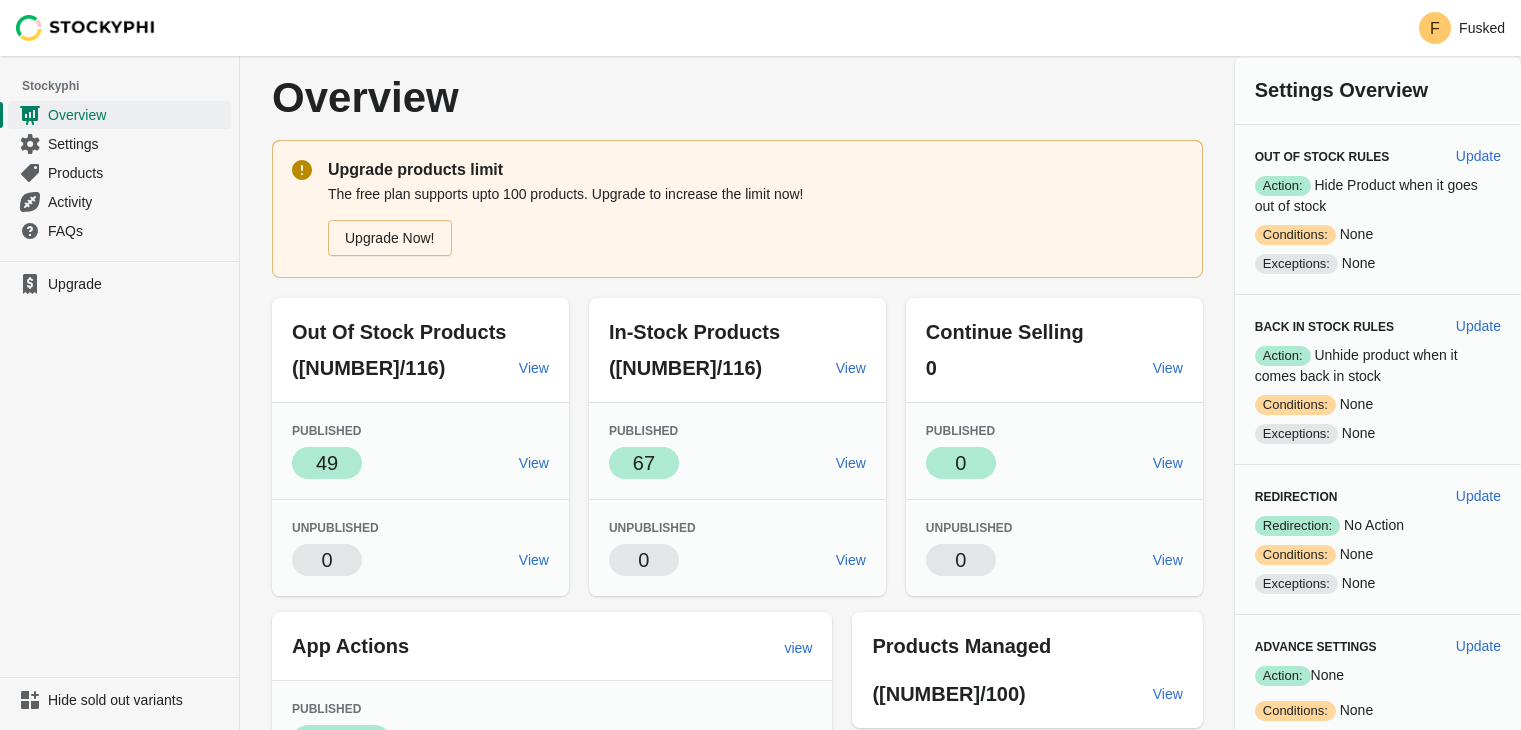 scroll, scrollTop: 0, scrollLeft: 0, axis: both 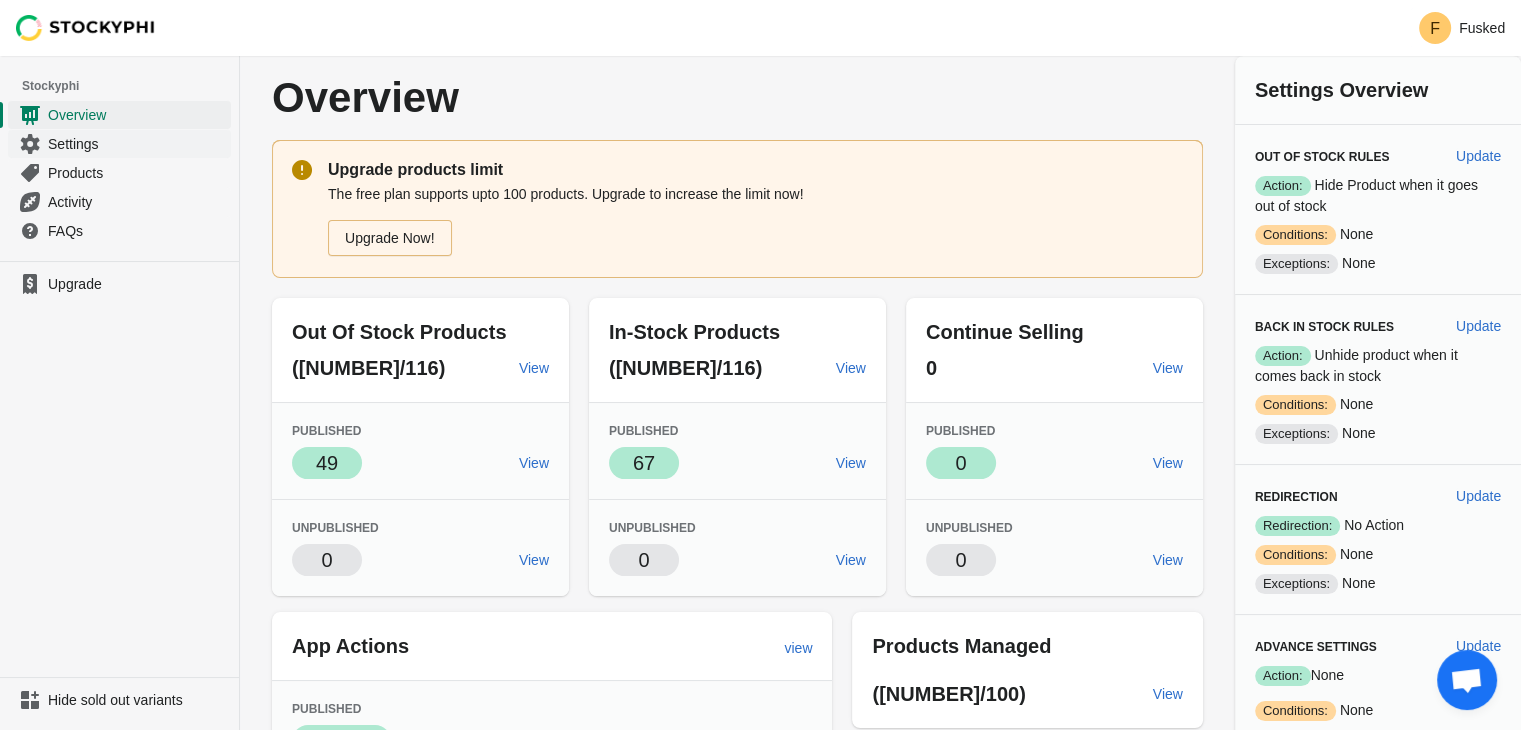 click on "Settings" at bounding box center [137, 144] 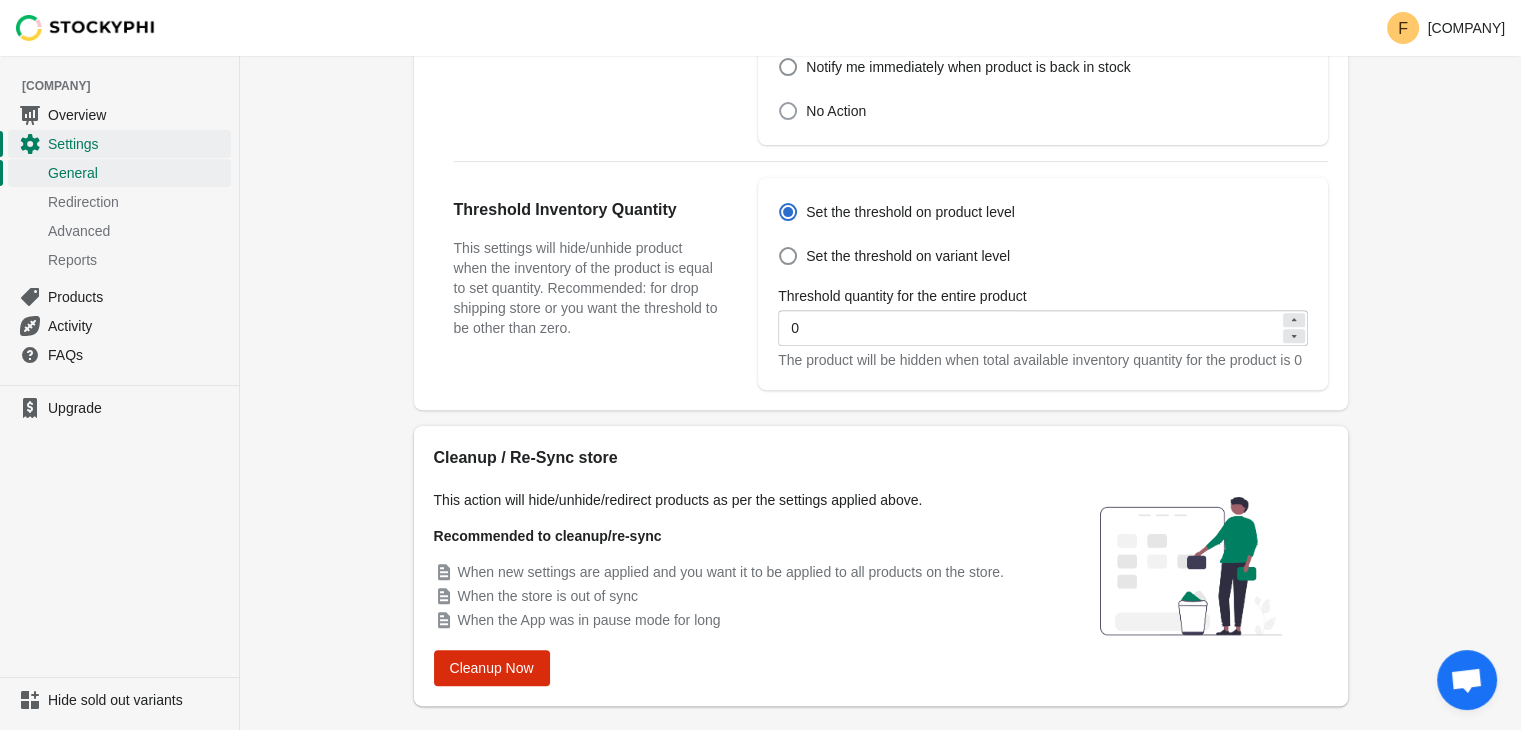 scroll, scrollTop: 729, scrollLeft: 0, axis: vertical 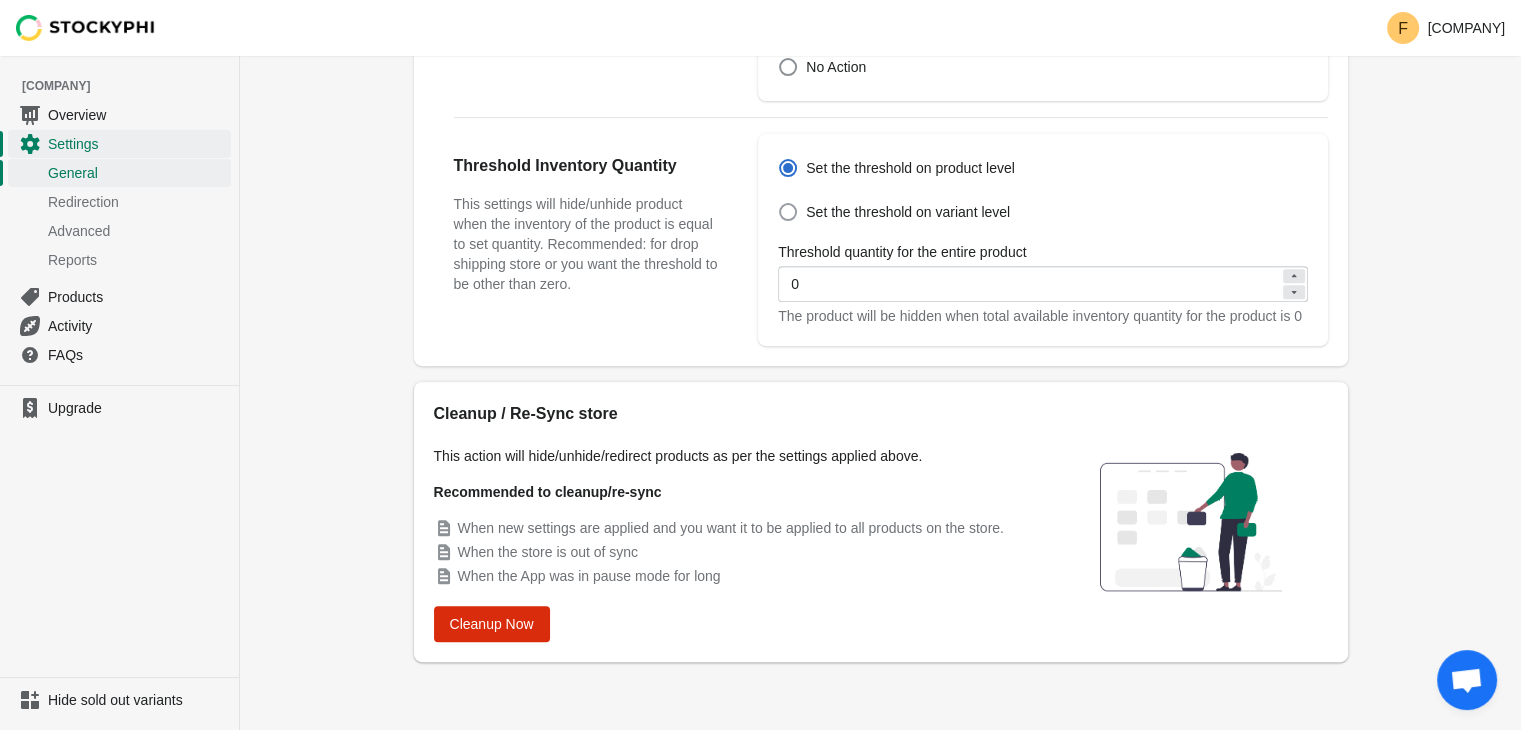 click at bounding box center [788, 212] 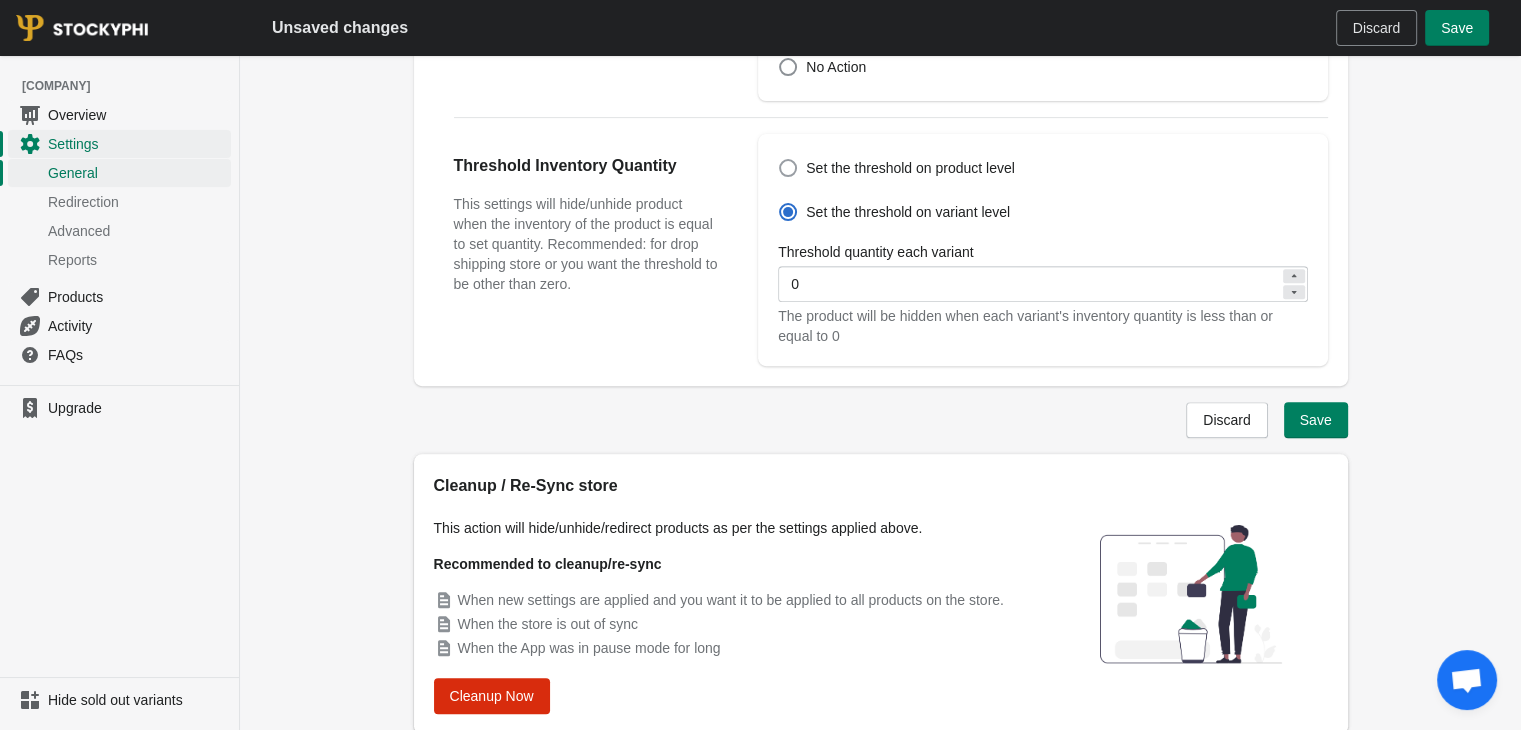 click at bounding box center [788, 168] 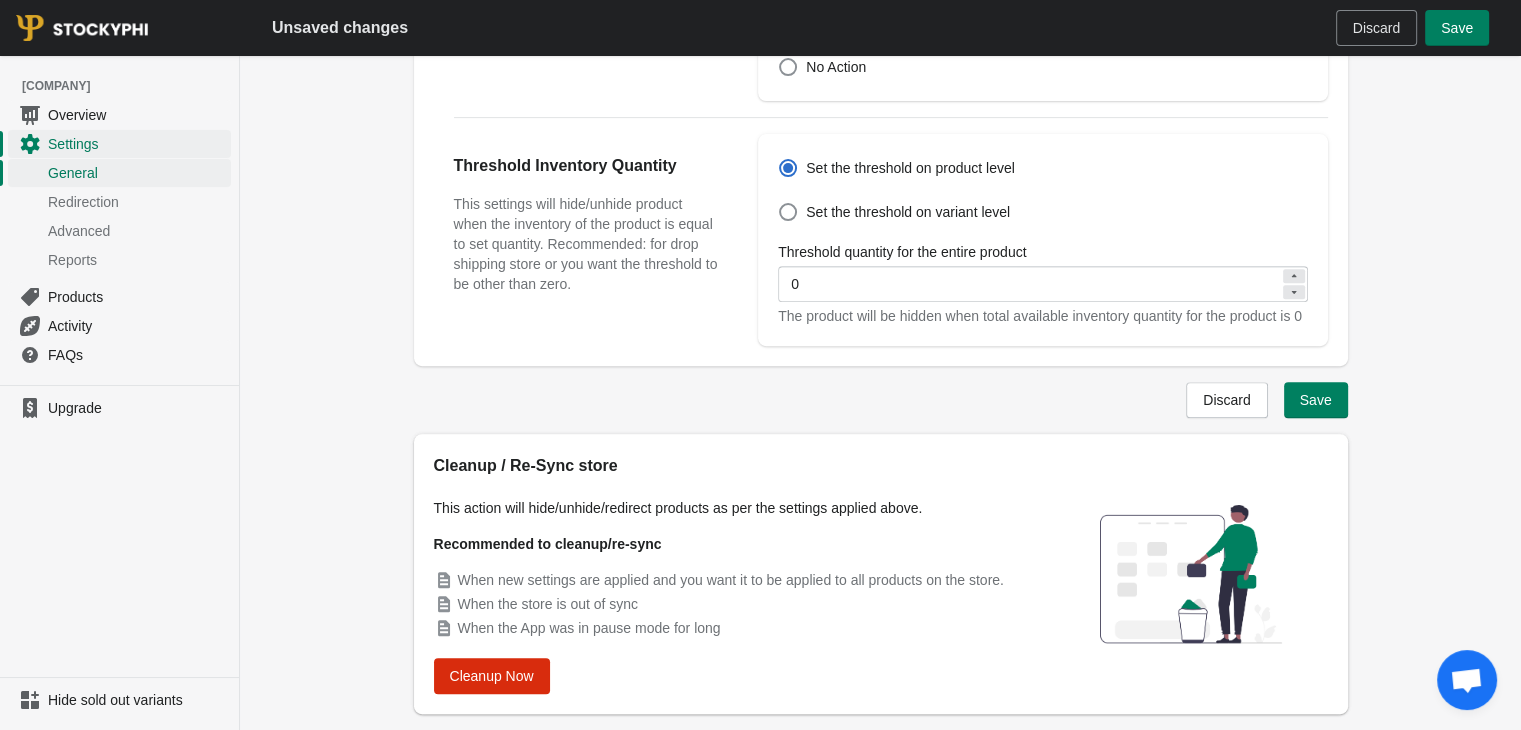 scroll, scrollTop: 781, scrollLeft: 0, axis: vertical 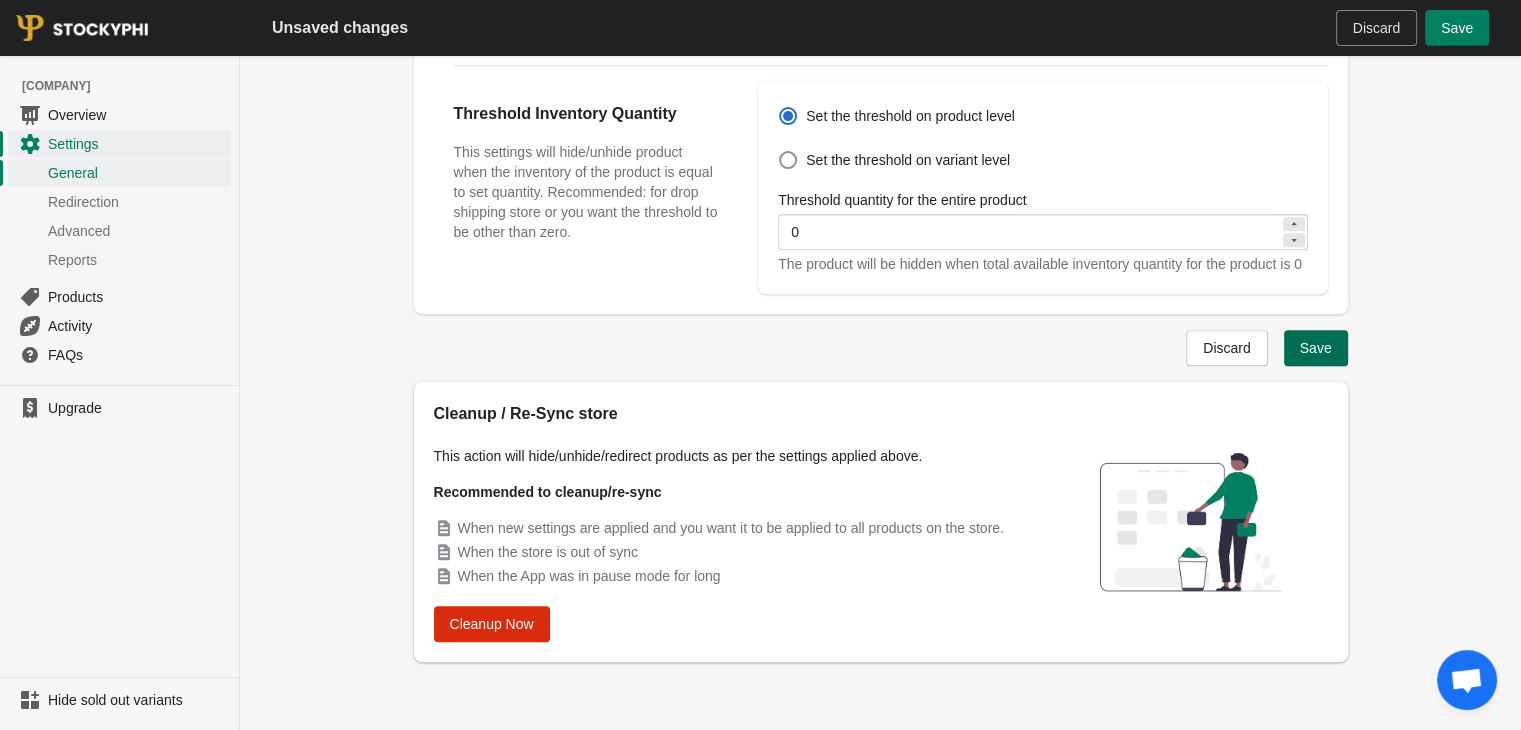 click on "Save" at bounding box center (1316, 348) 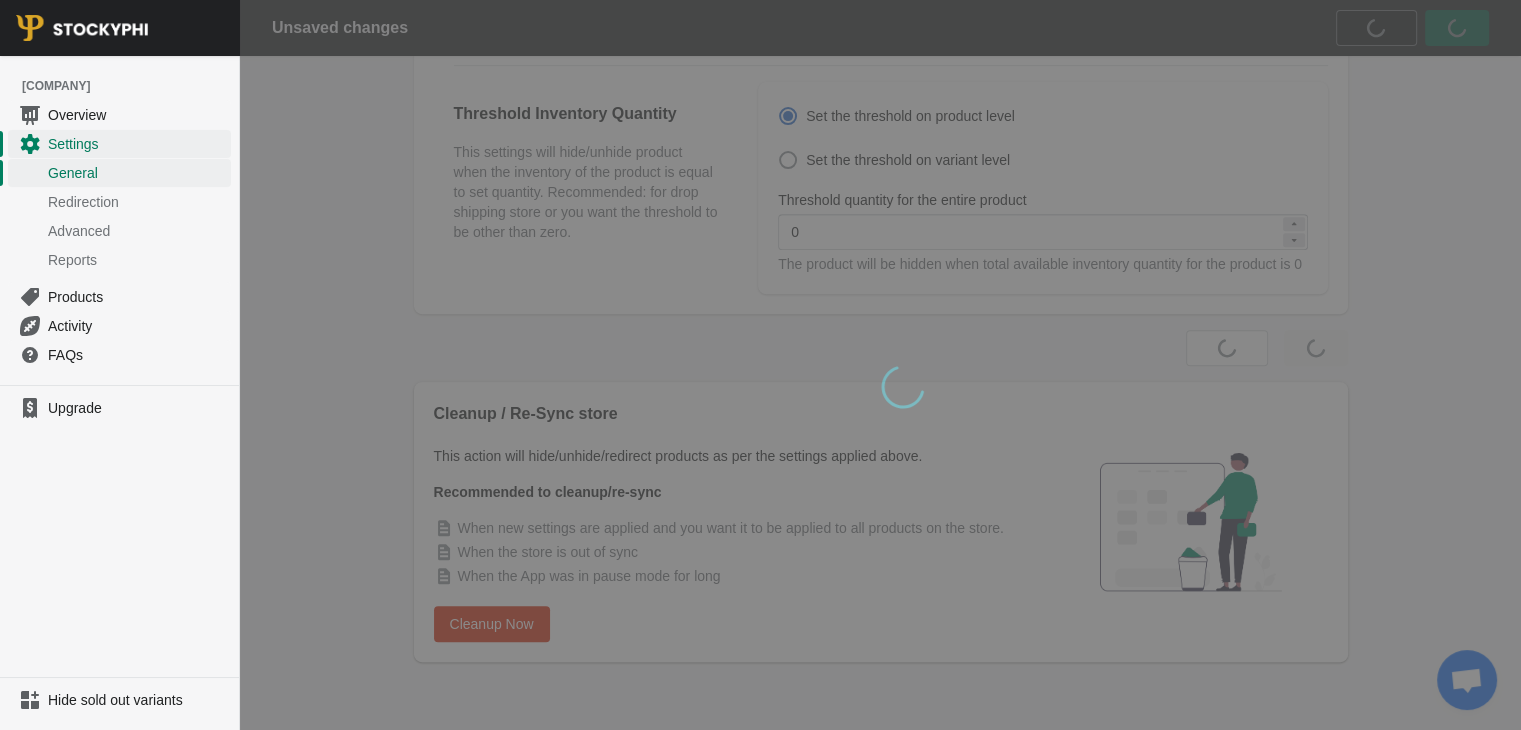 scroll, scrollTop: 0, scrollLeft: 0, axis: both 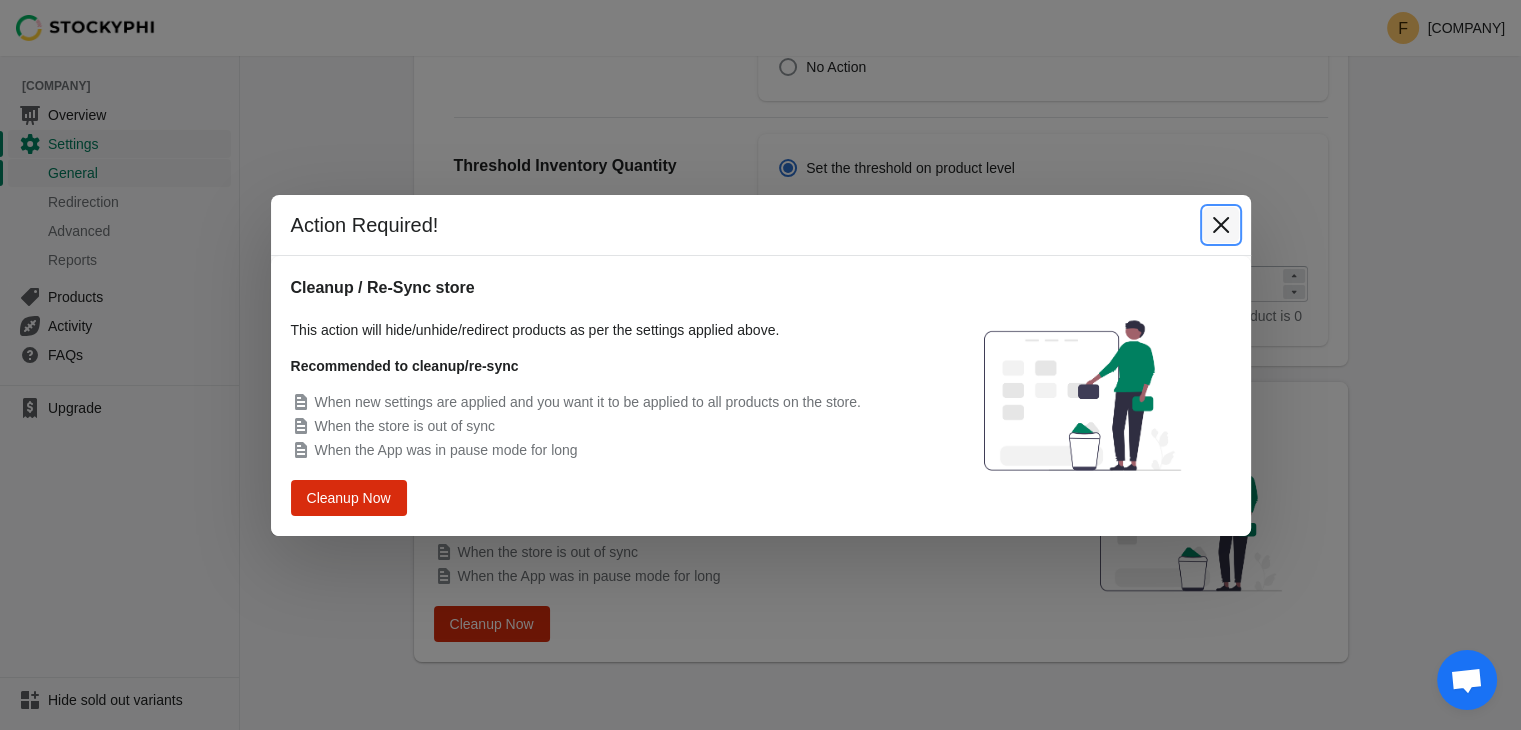 click at bounding box center [1220, 224] 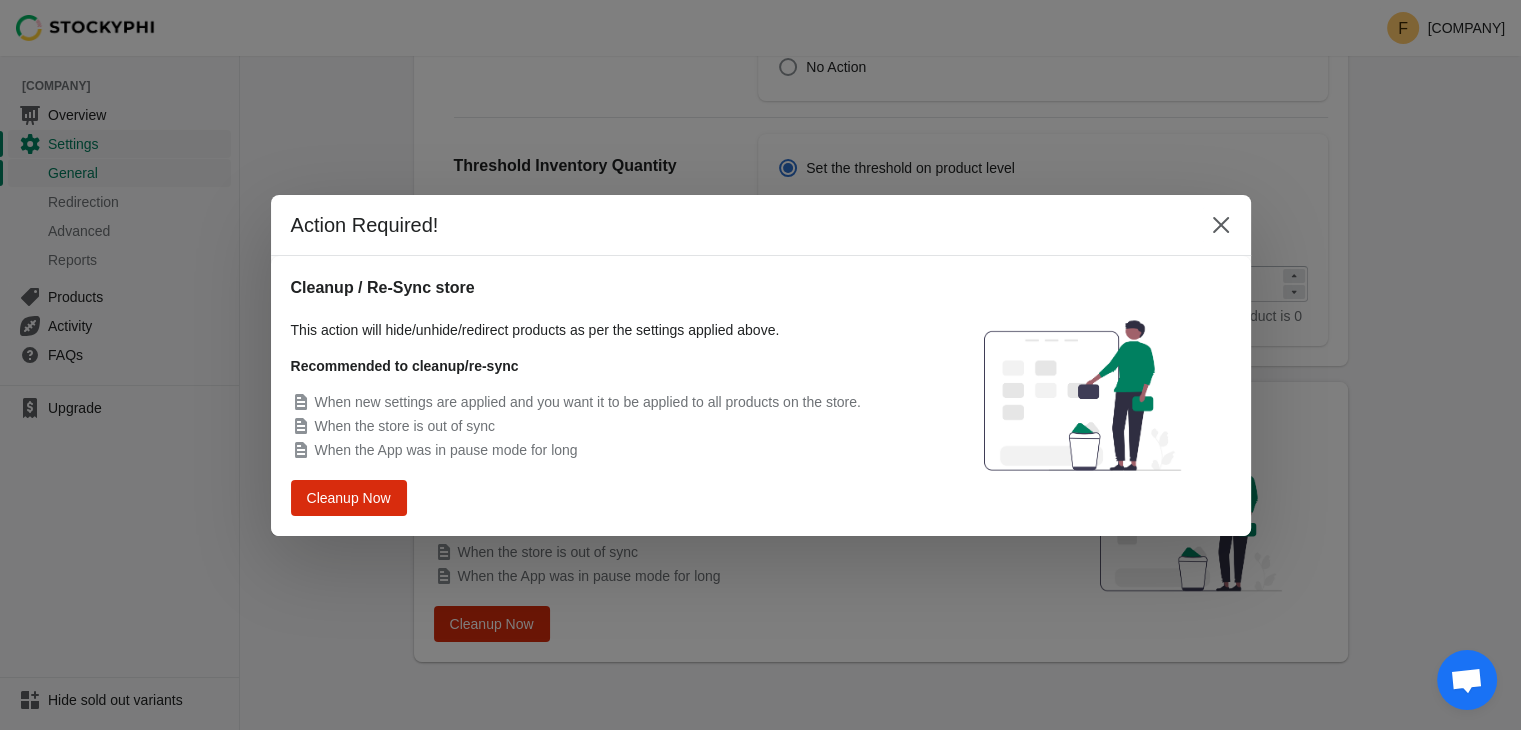 scroll, scrollTop: 729, scrollLeft: 0, axis: vertical 